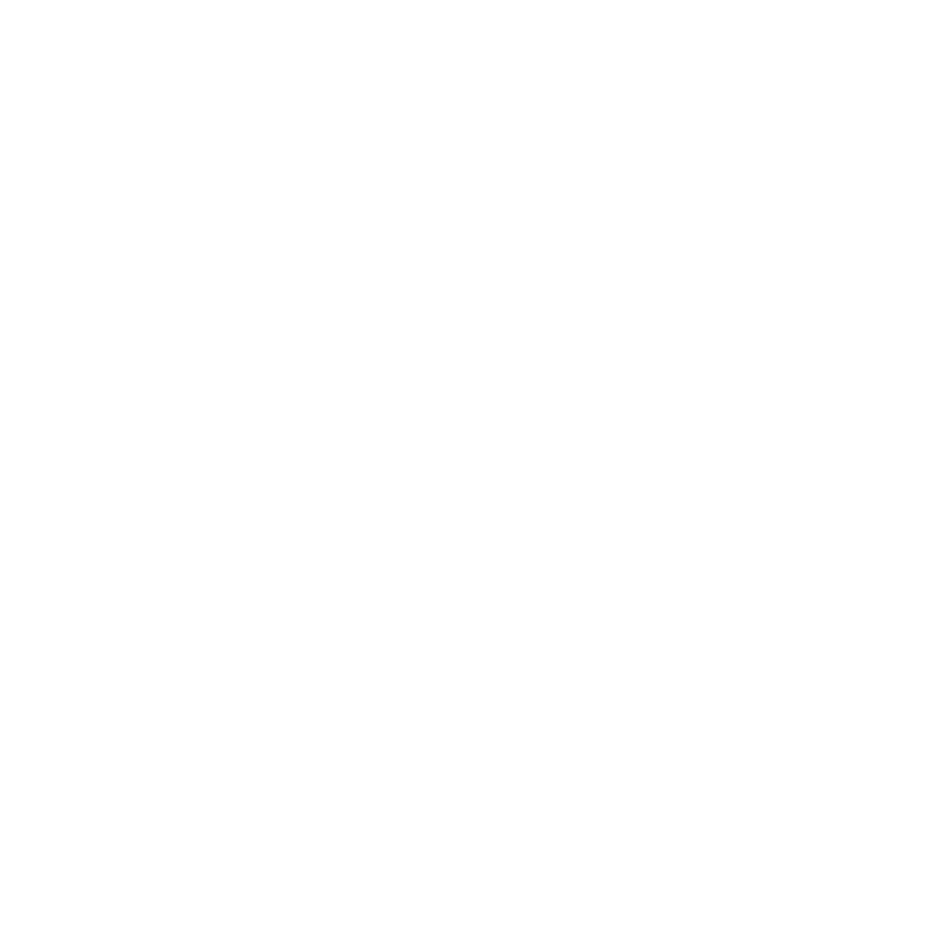 scroll, scrollTop: 0, scrollLeft: 0, axis: both 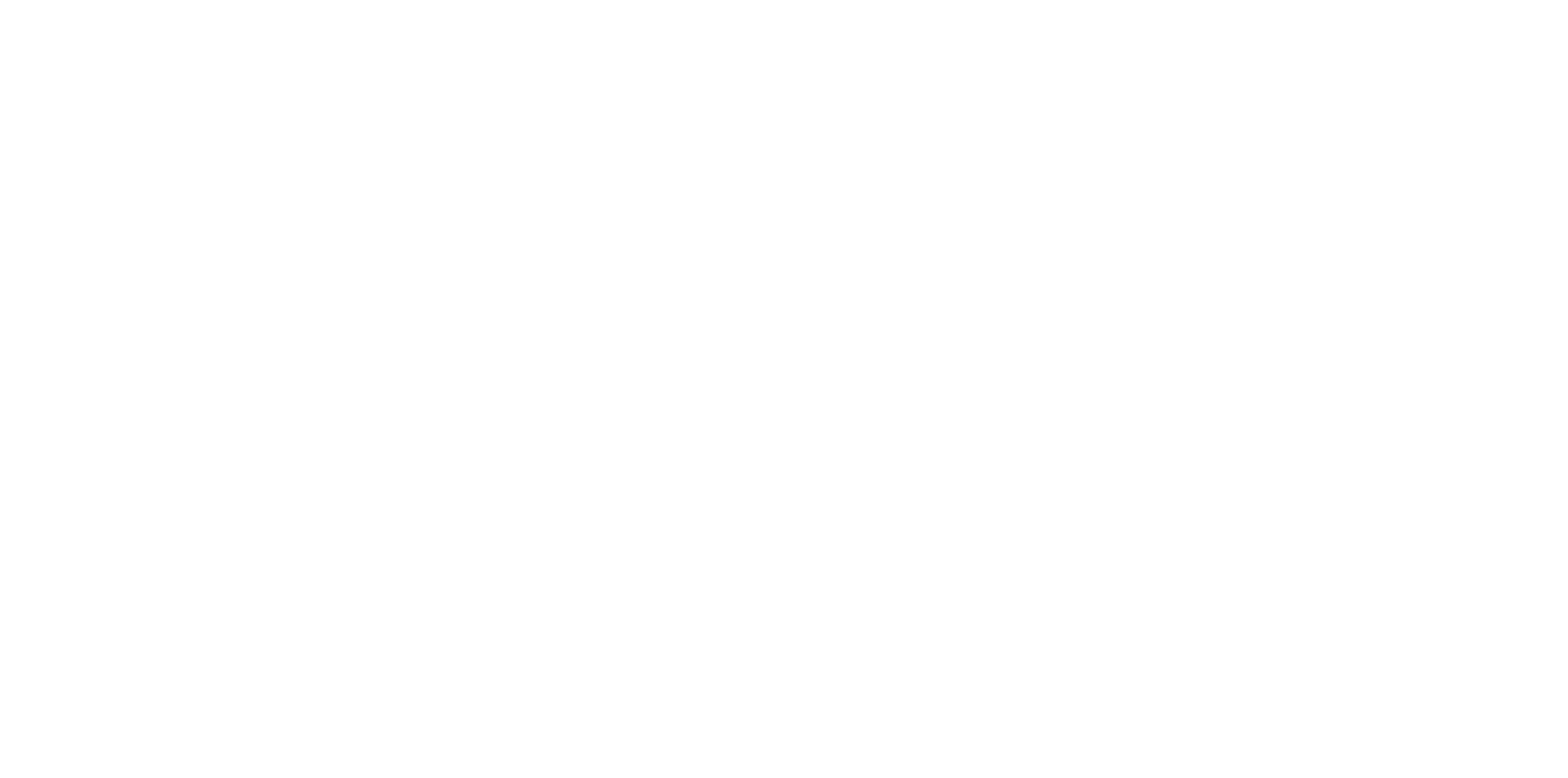 click at bounding box center (784, 0) 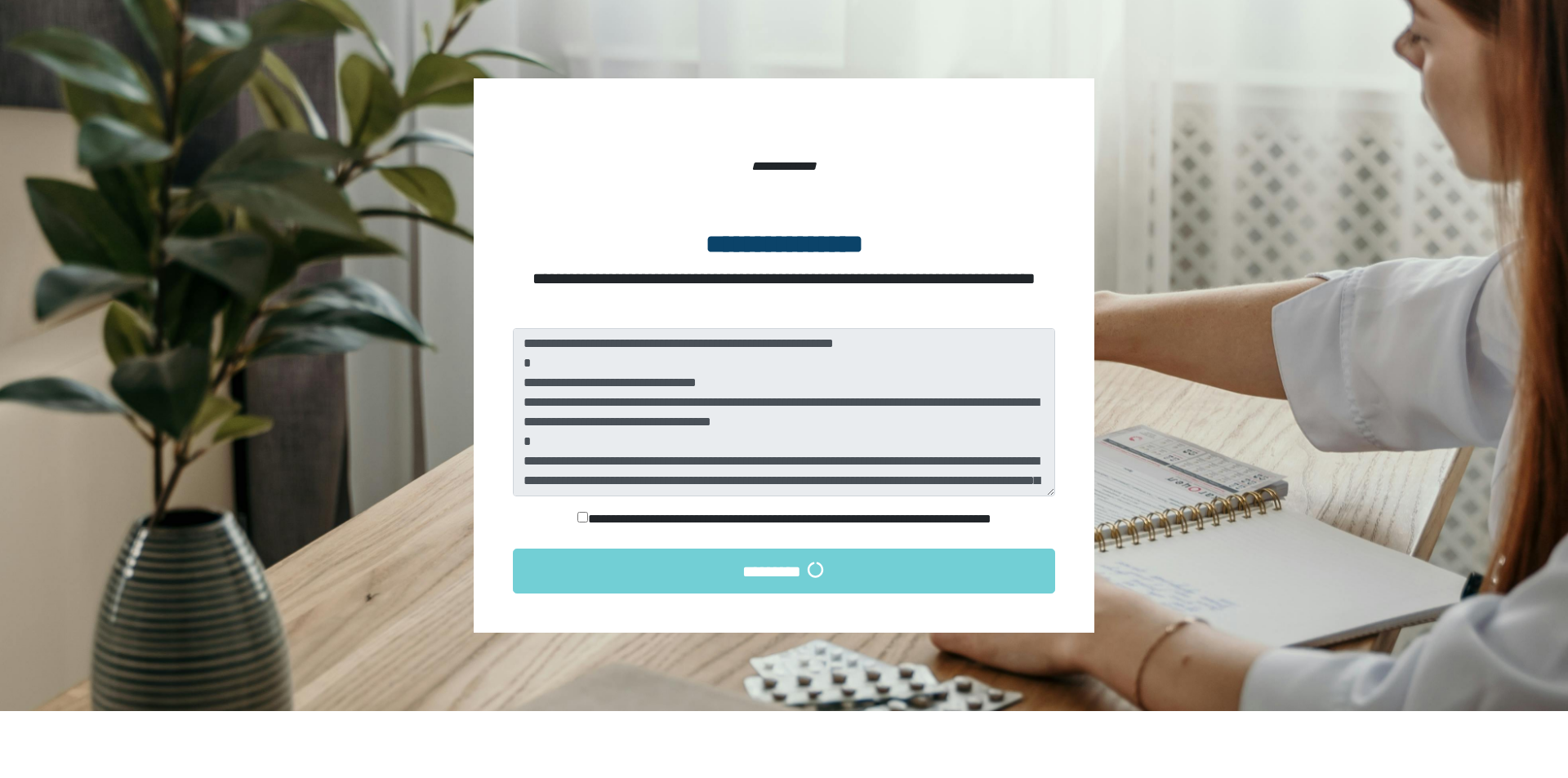 scroll, scrollTop: 0, scrollLeft: 0, axis: both 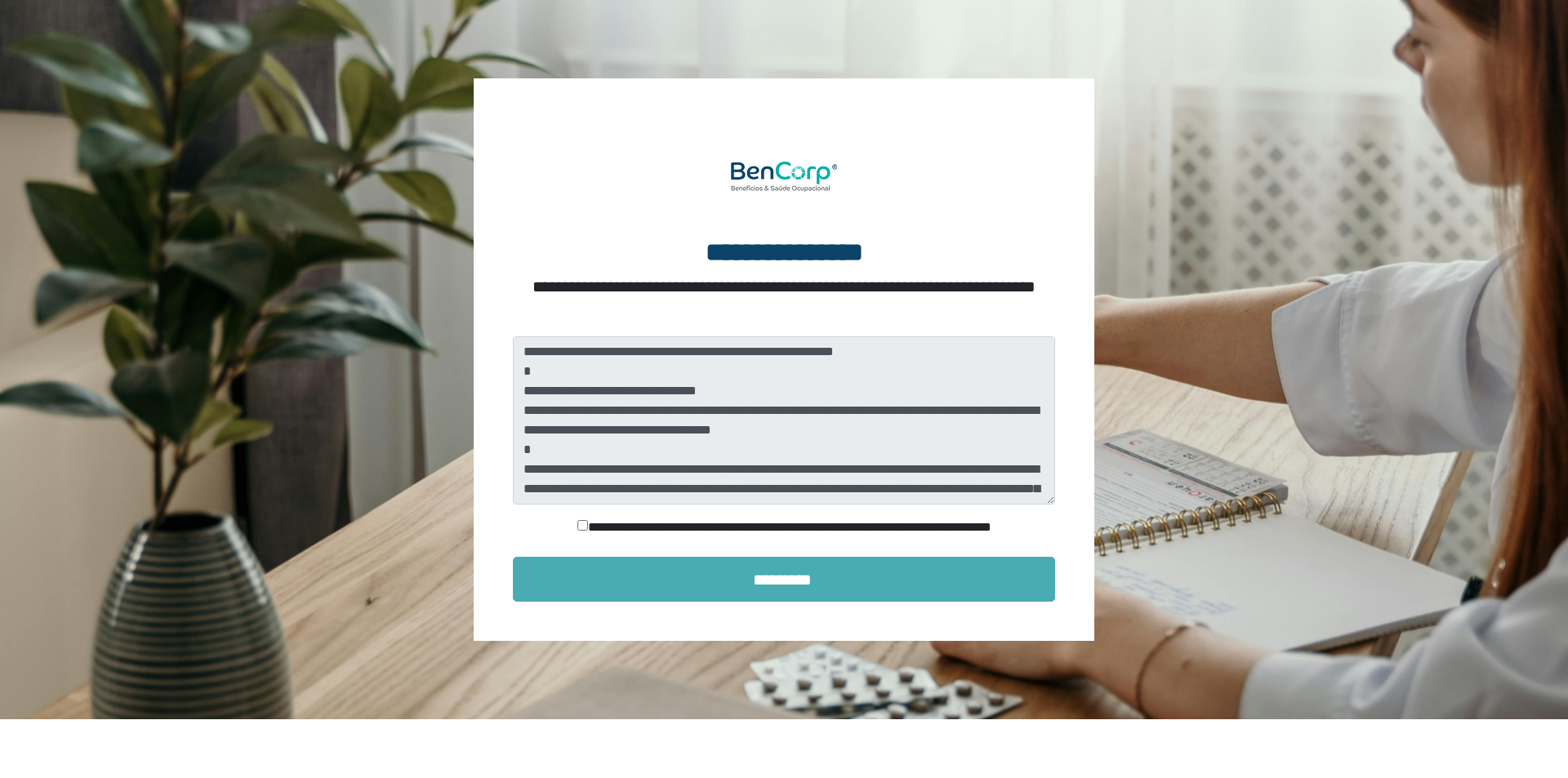click on "*********" at bounding box center [784, 579] 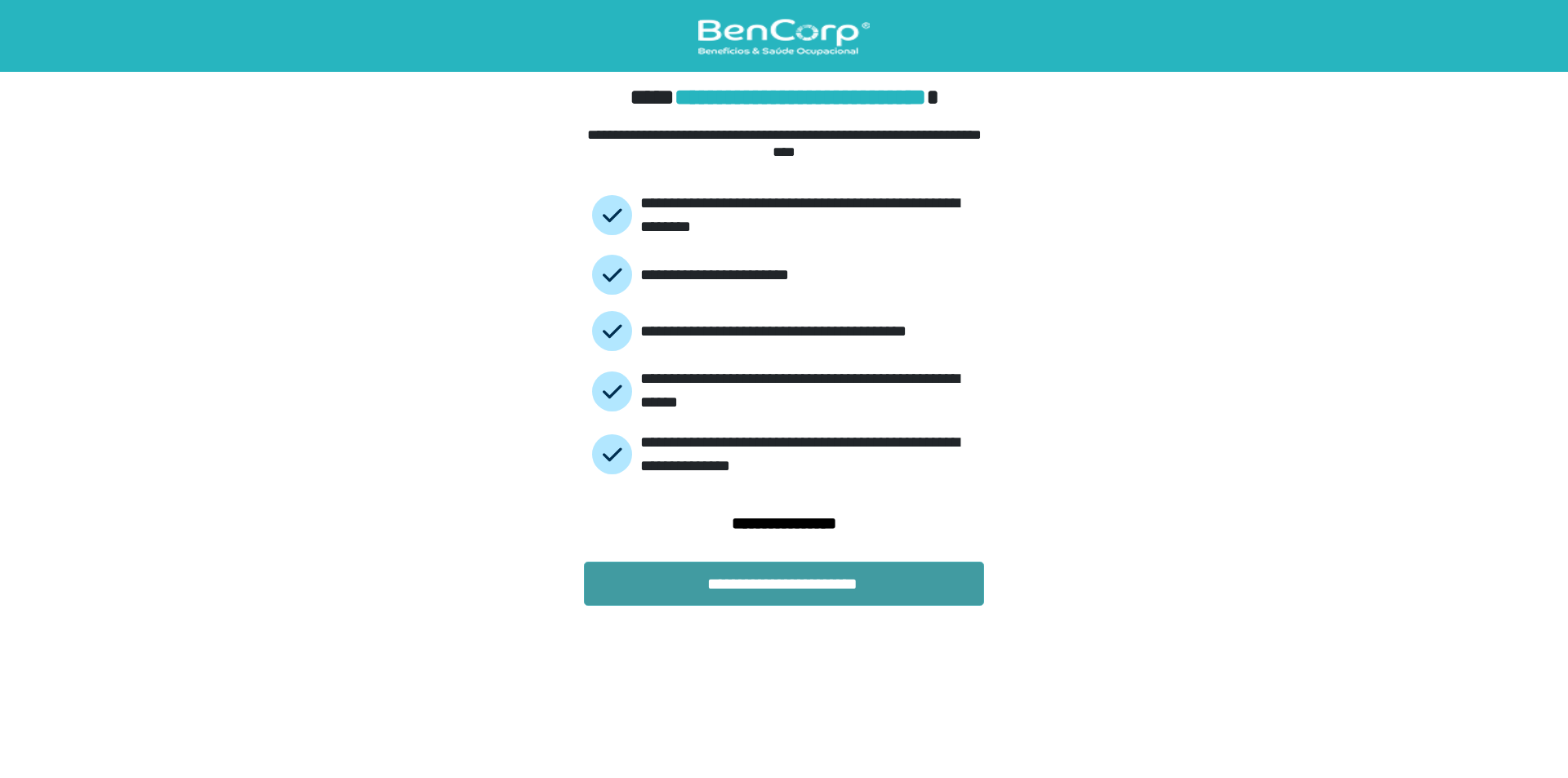 click on "**********" at bounding box center [784, 584] 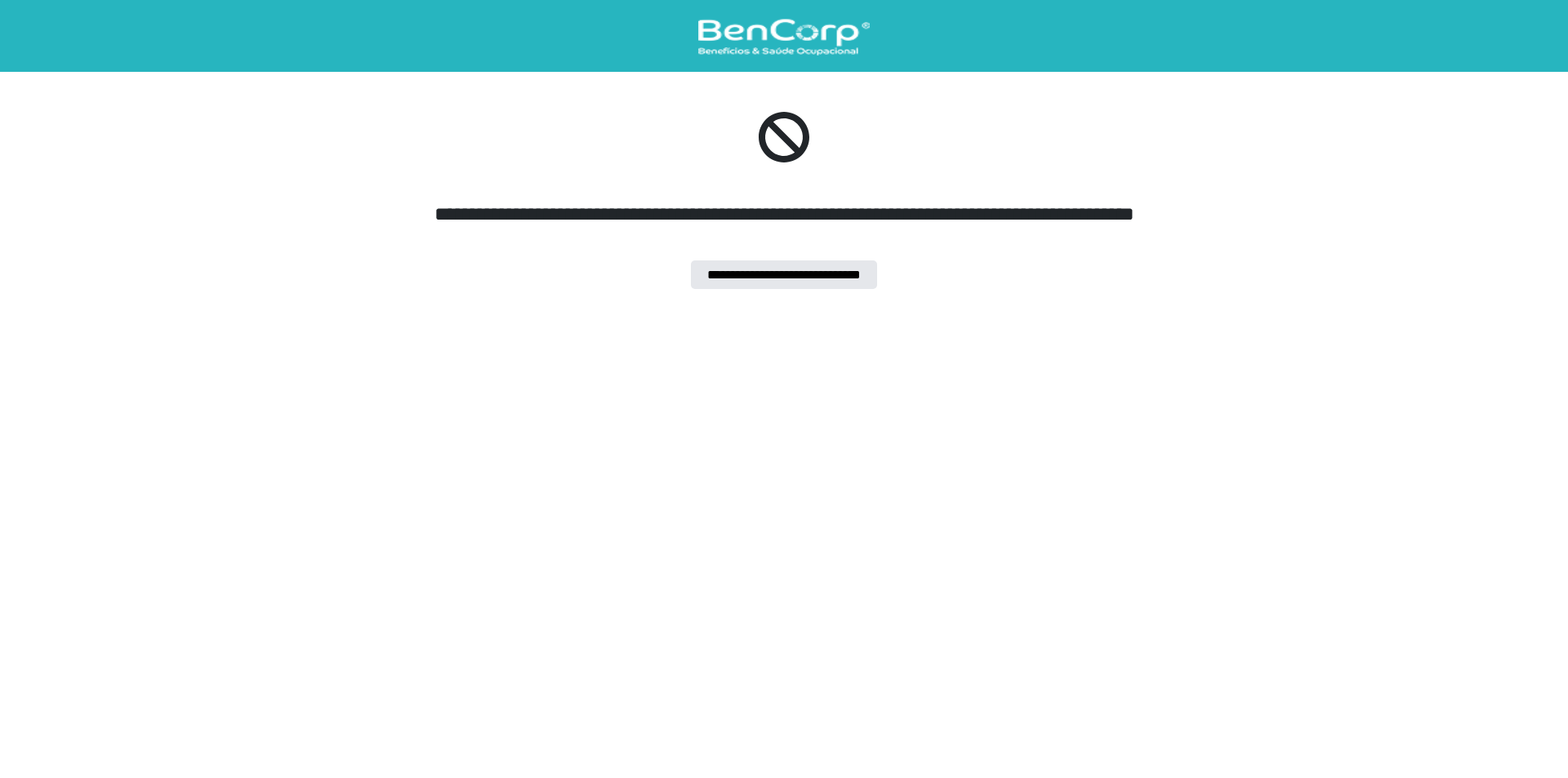 click on "**********" at bounding box center [784, 198] 